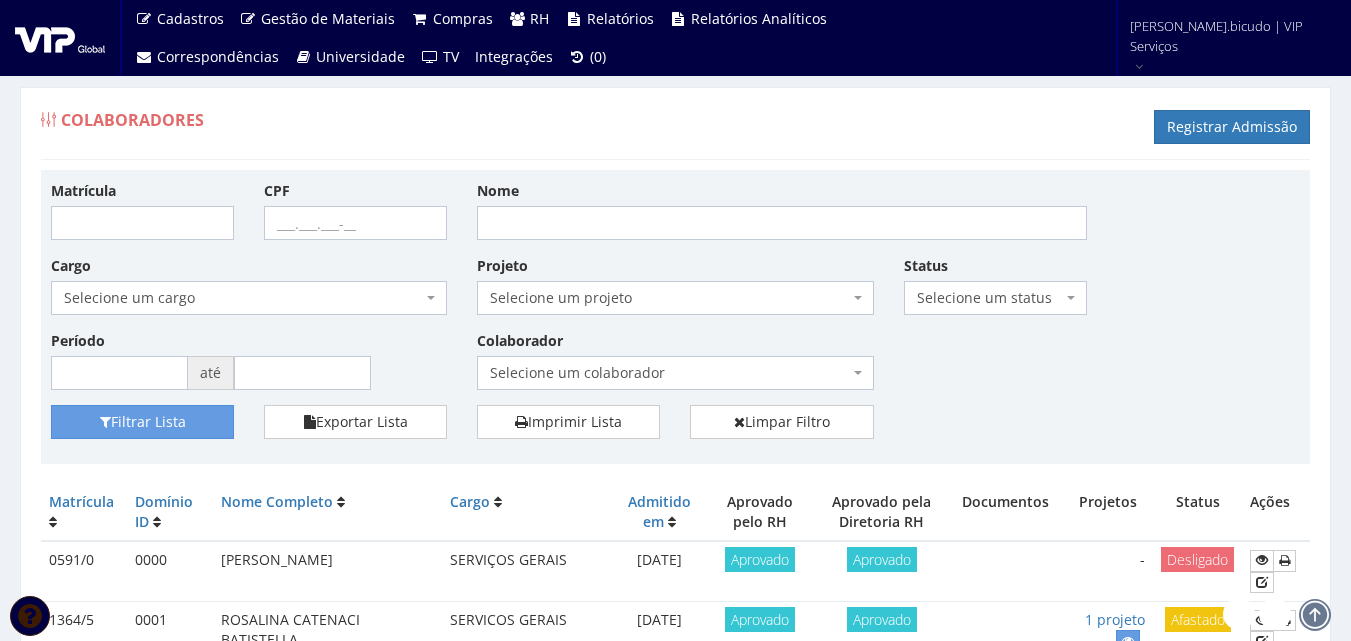 scroll, scrollTop: 0, scrollLeft: 0, axis: both 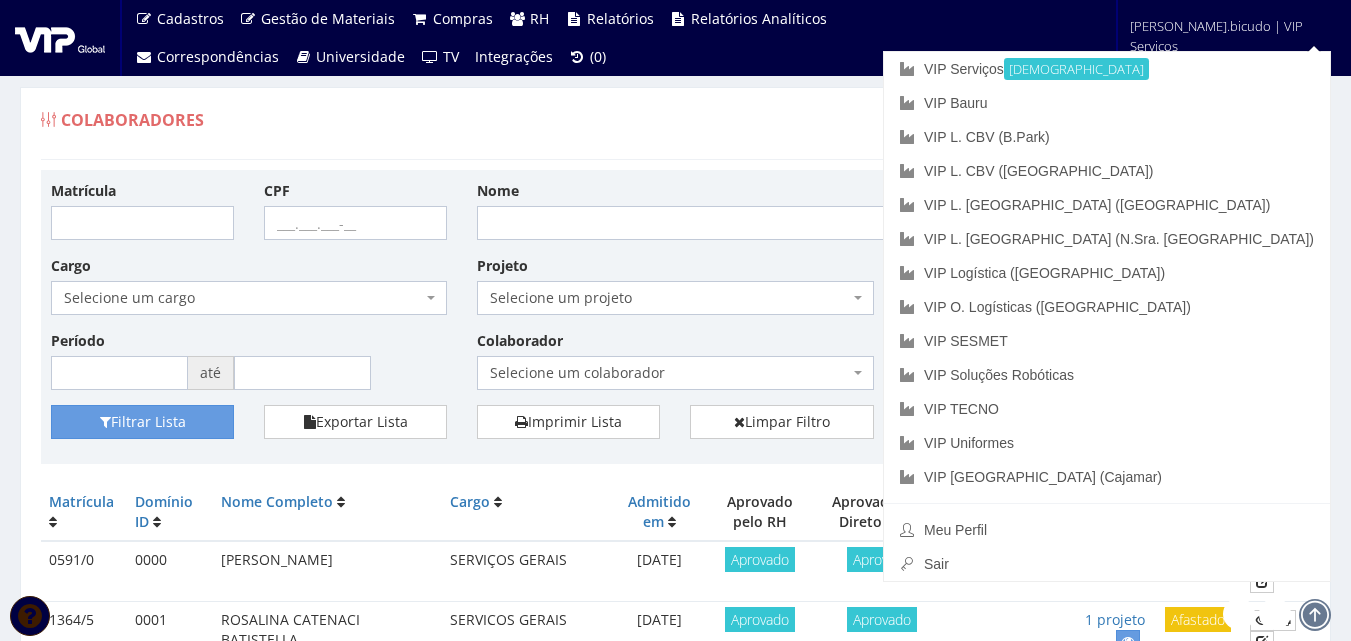 click on "Selecione um colaborador" at bounding box center (669, 373) 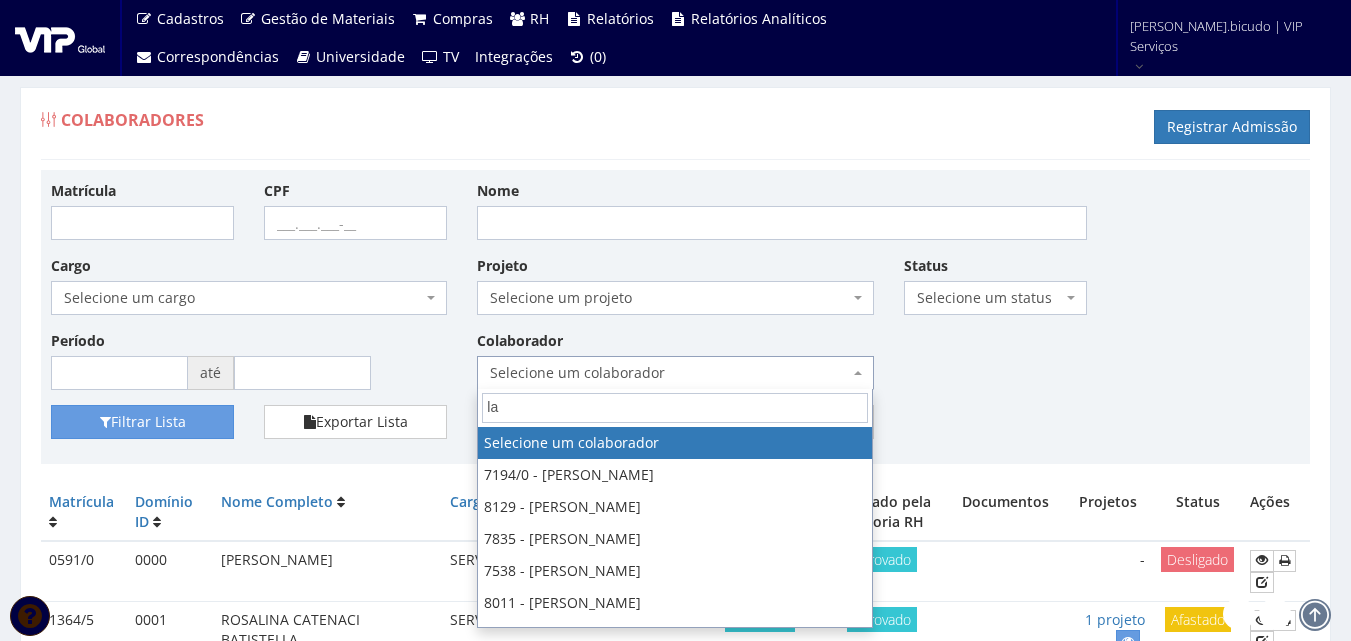type on "l" 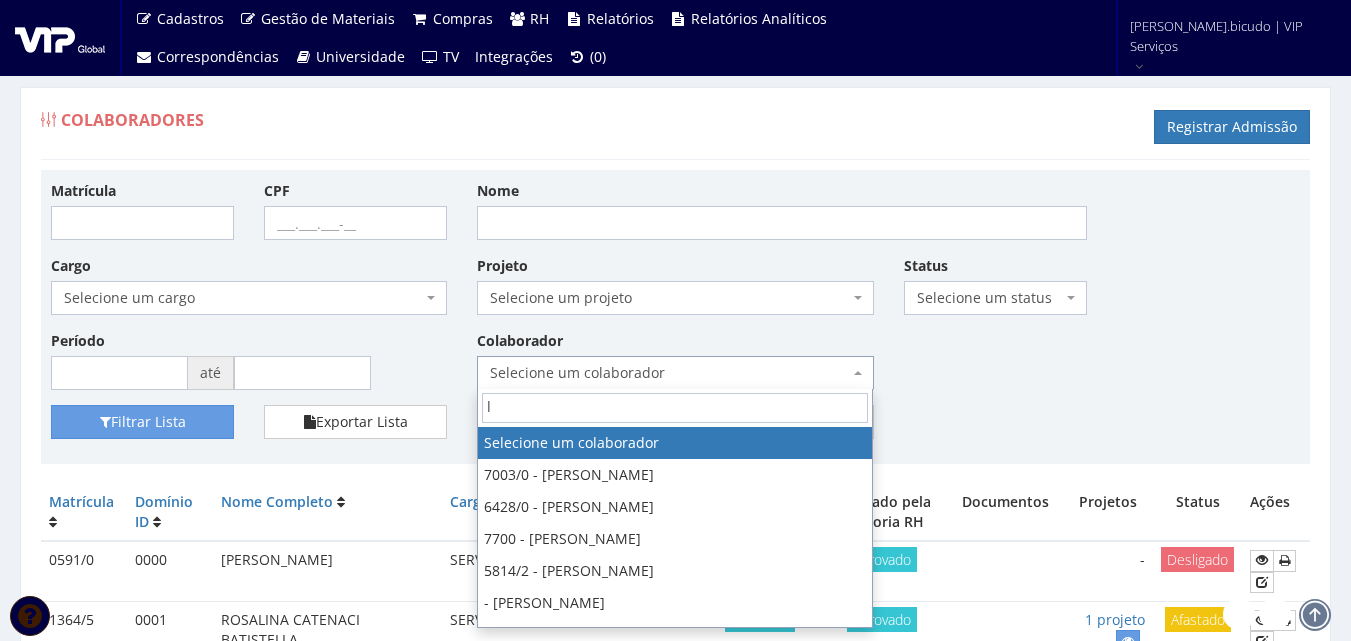 type 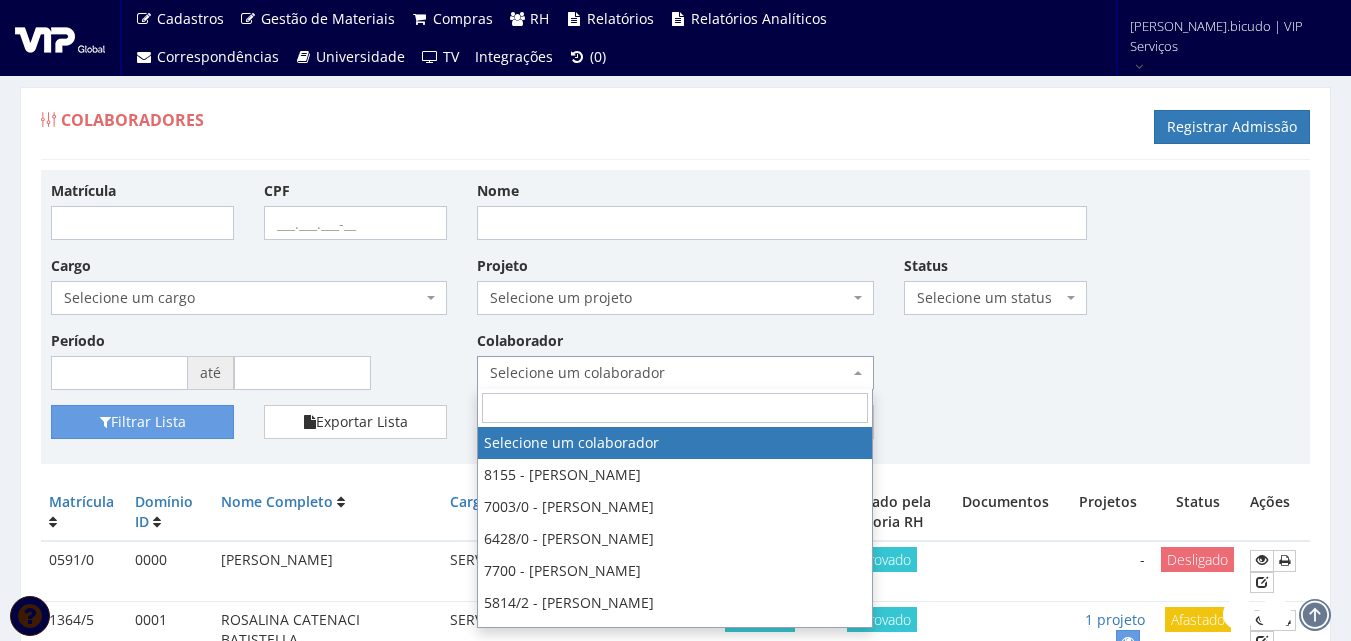 click on "Nome" at bounding box center (782, 210) 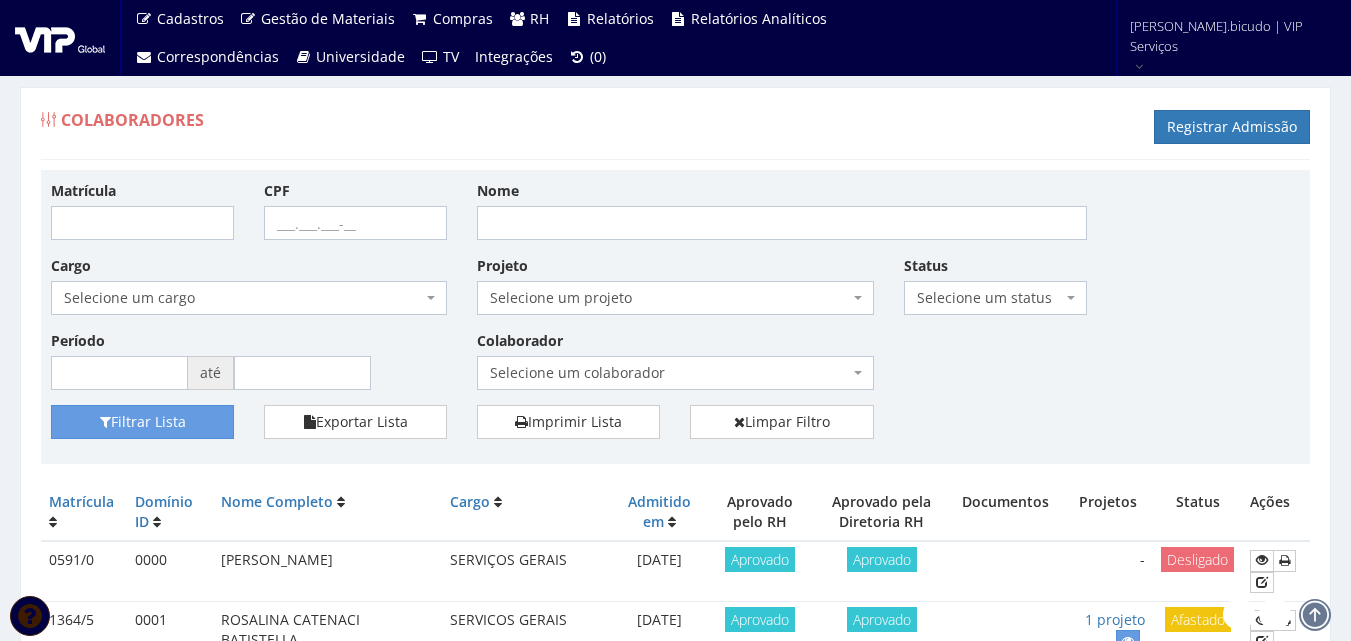 click on "Matrícula
CPF
Nome
Cargo
Selecione um cargo G0610 D0029 - 4110-05 - AGENTE DE ATENDIMENTO G0611 D0030 - 7156-15 - AJUD. ELETRICISTA I G0612 D0031 - 5142-25 - AJUD. MANUTENCAO G0357 D0002 - 7832-15 - AJUDANTE DE CARGA E DESCARGA - (Finalizado) G0500 D0176 - 7832-25 - AJUDANTE DE CARGA E DESCARGA G0613 D0032 - 7166-05 - AJUDANTE DE JATISTA G0614 D0033 - 7166-05 - AJUDANTE DE PINTOR INDUSTRIAL G0615 D0034 - 5142-25 - AJUDANTE GERAL G0616 D0035 - 4141-05 - ALMOXARIFE G1687 D0217 - 3542-05 - ANALISTA DE COMPRAS PLENO G0400 D0140 - 4131-05 - ANALISTA DE DEPARTAMENTO PESSOAL G0617 D0038 - 4110-10 - ANALISTA DE DEPARTAMENTO PESSOAL I G0422 D0139 - 4131-05 - ANALISTA DE DEPARTAMENTO PESSOAL II G0471 D0151 - 4131-05 - ANALISTA DE DEPARTAMENTO PESSOAL JUNIOR G0618 D0213 - 2524-05 - ANALISTA DE DEPARTAMENTO PESSOAL JUNIOR Selecione um cargo" at bounding box center (675, 292) 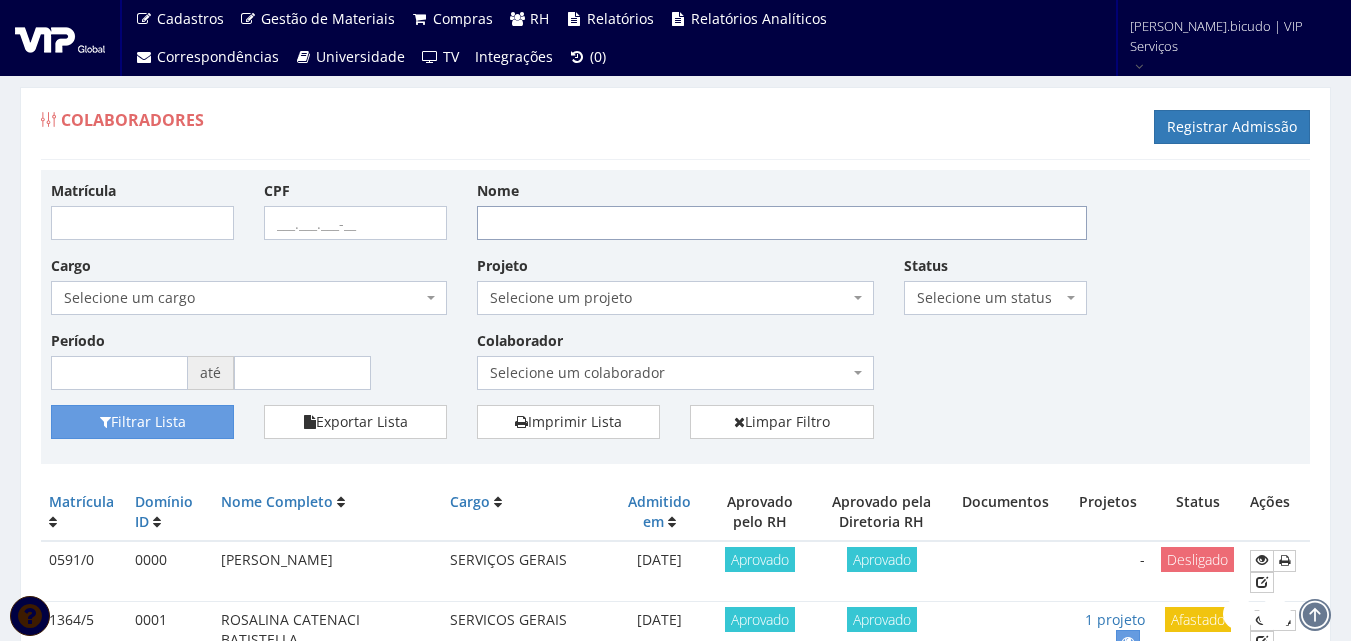 click on "Nome" at bounding box center (782, 223) 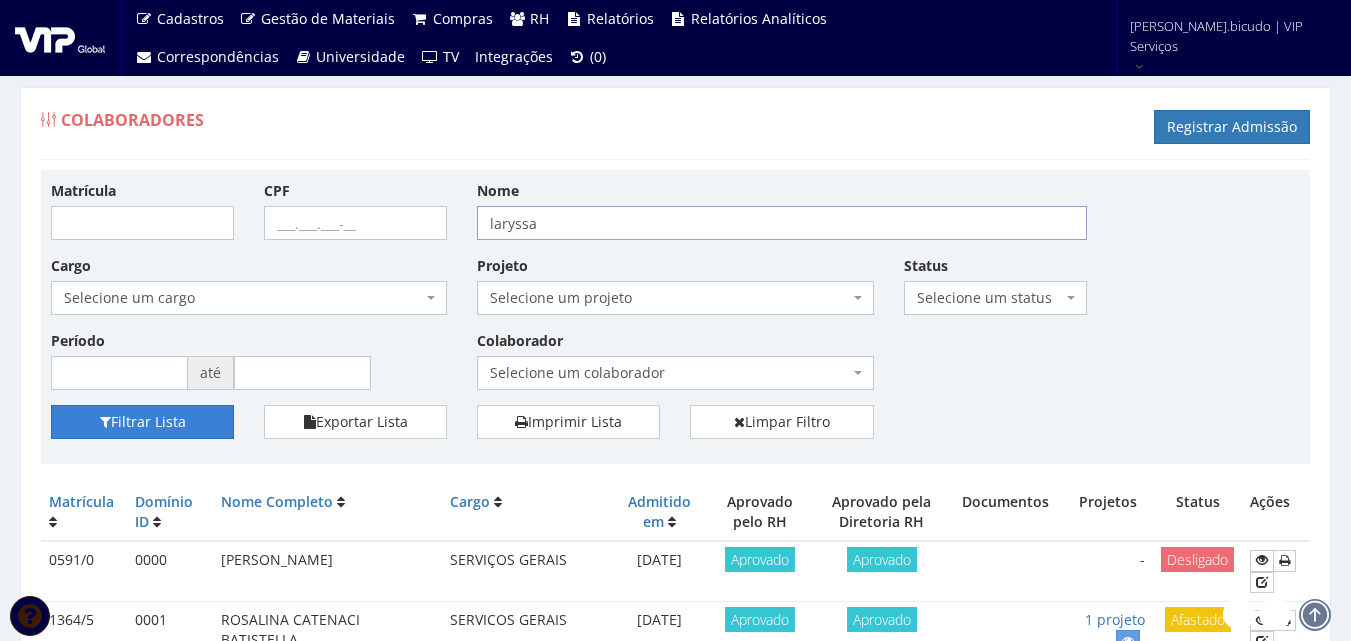 type on "laryssa" 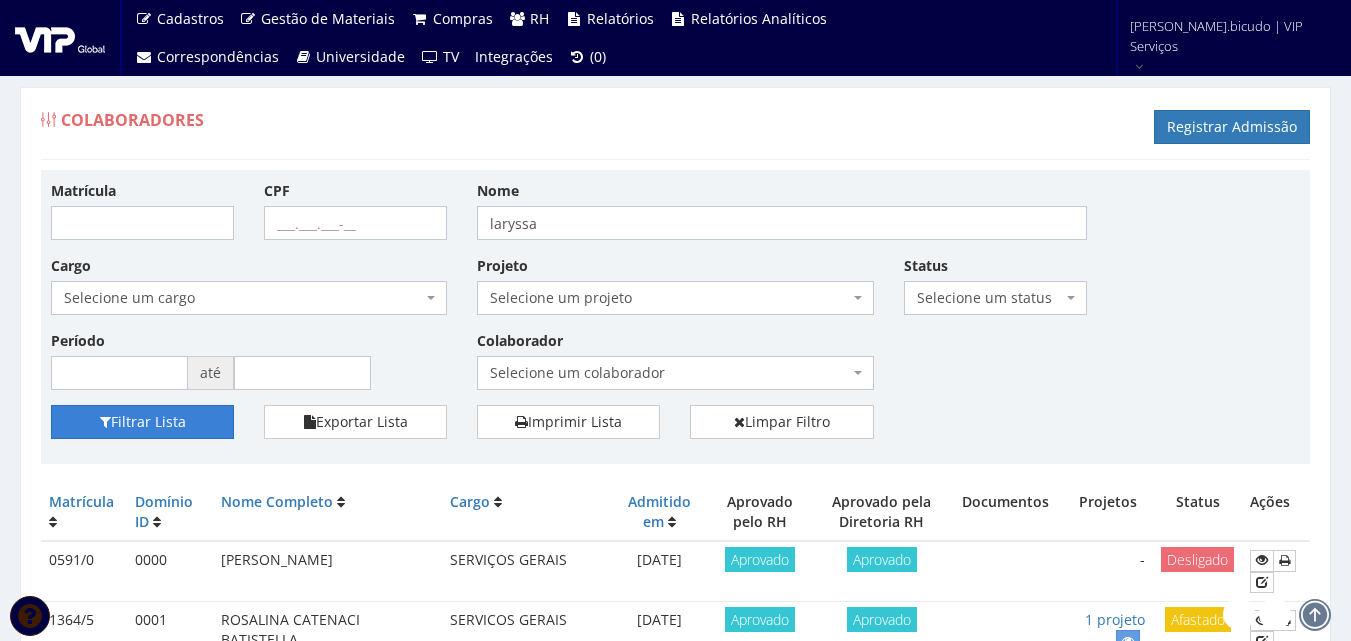 click on "Filtrar Lista" at bounding box center [142, 422] 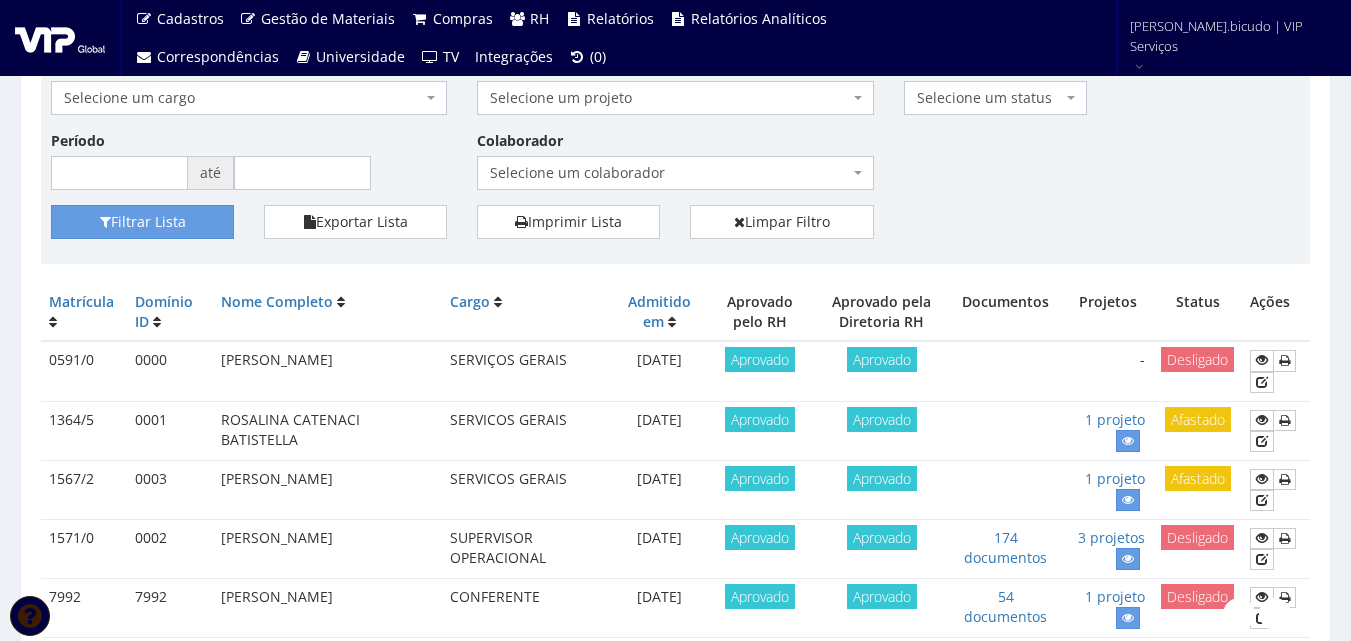 scroll, scrollTop: 0, scrollLeft: 0, axis: both 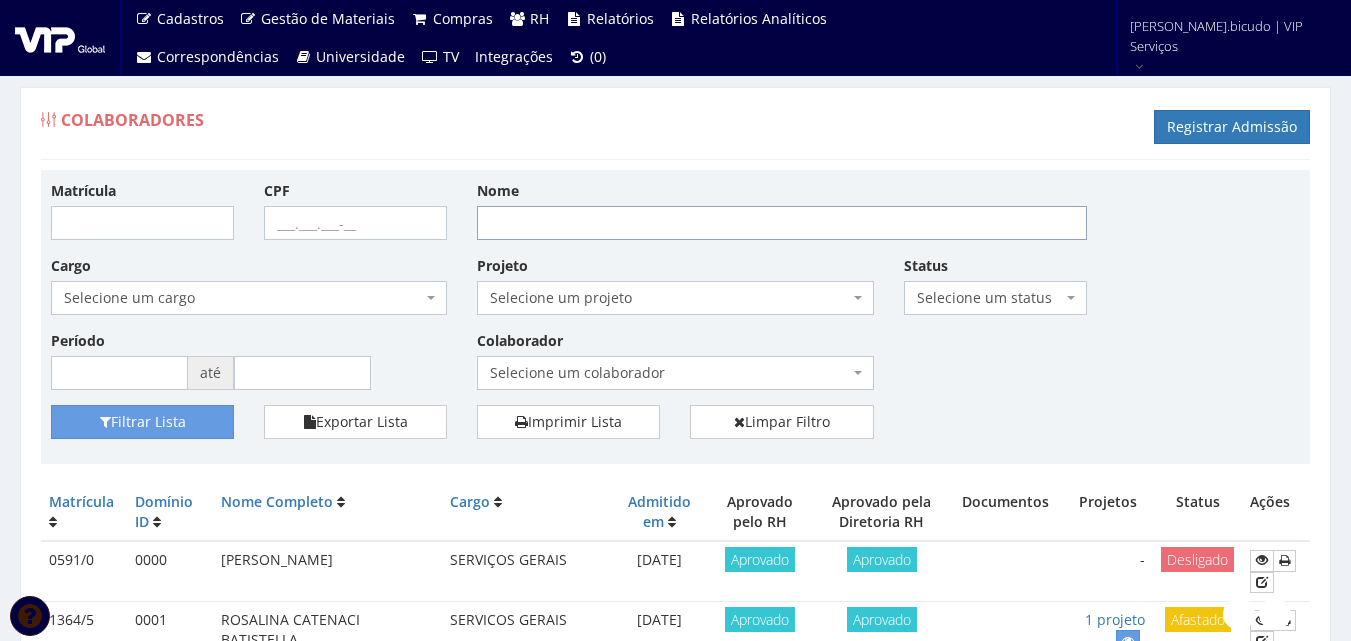 click on "Nome" at bounding box center (782, 223) 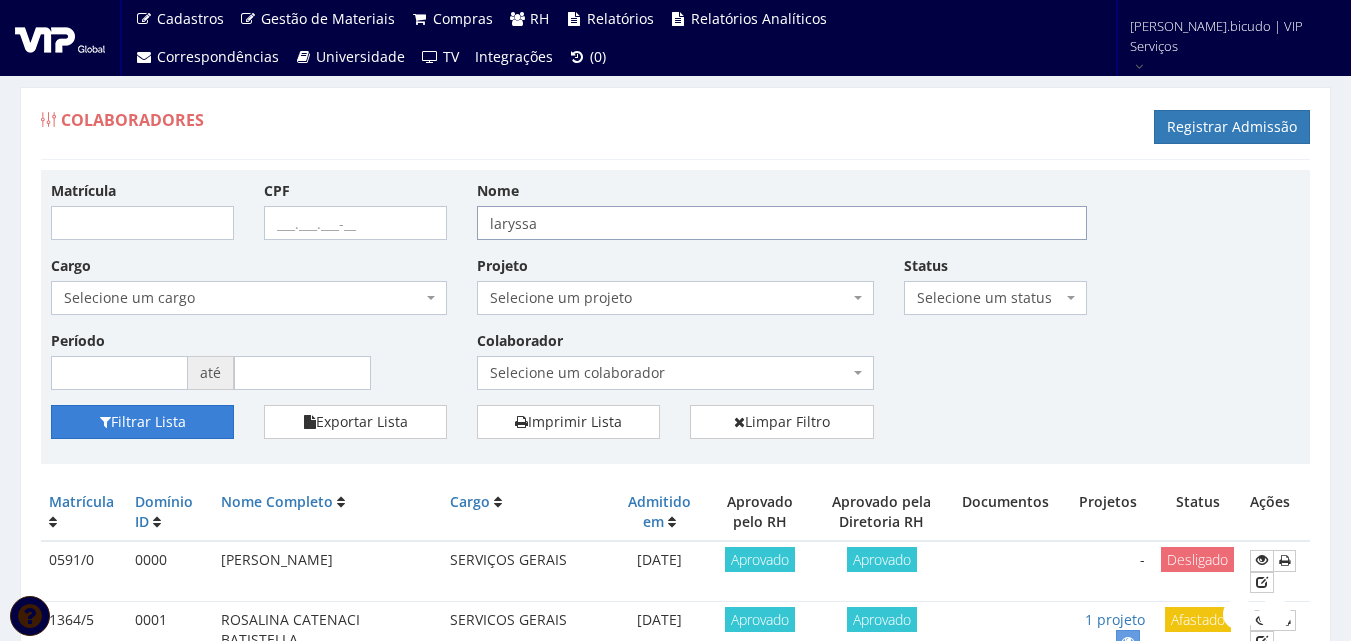 type on "laryssa" 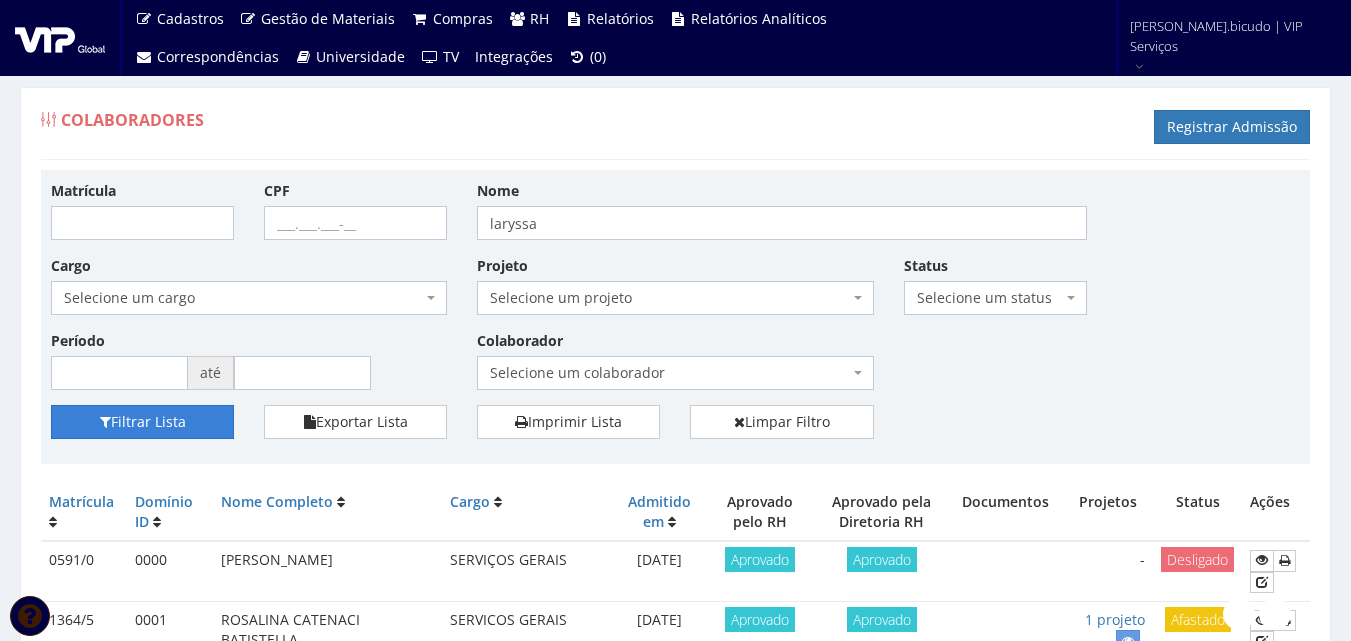 click on "Filtrar Lista" at bounding box center [142, 422] 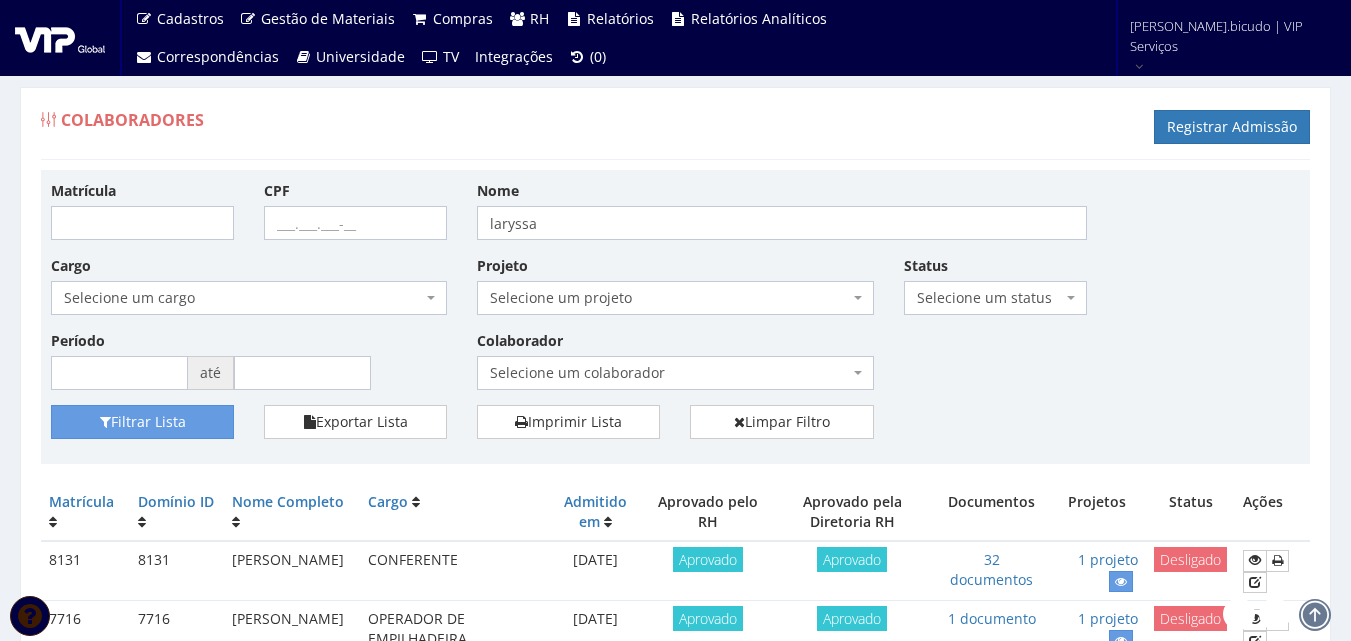 scroll, scrollTop: 0, scrollLeft: 0, axis: both 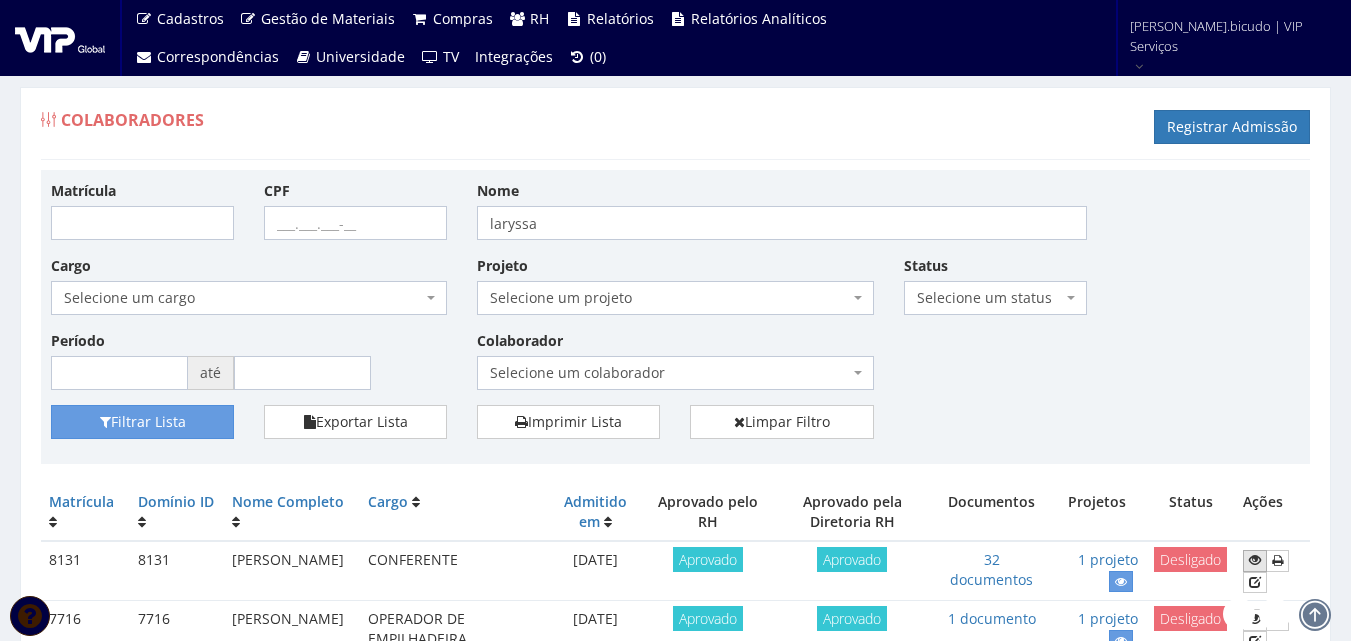 click at bounding box center (1255, 560) 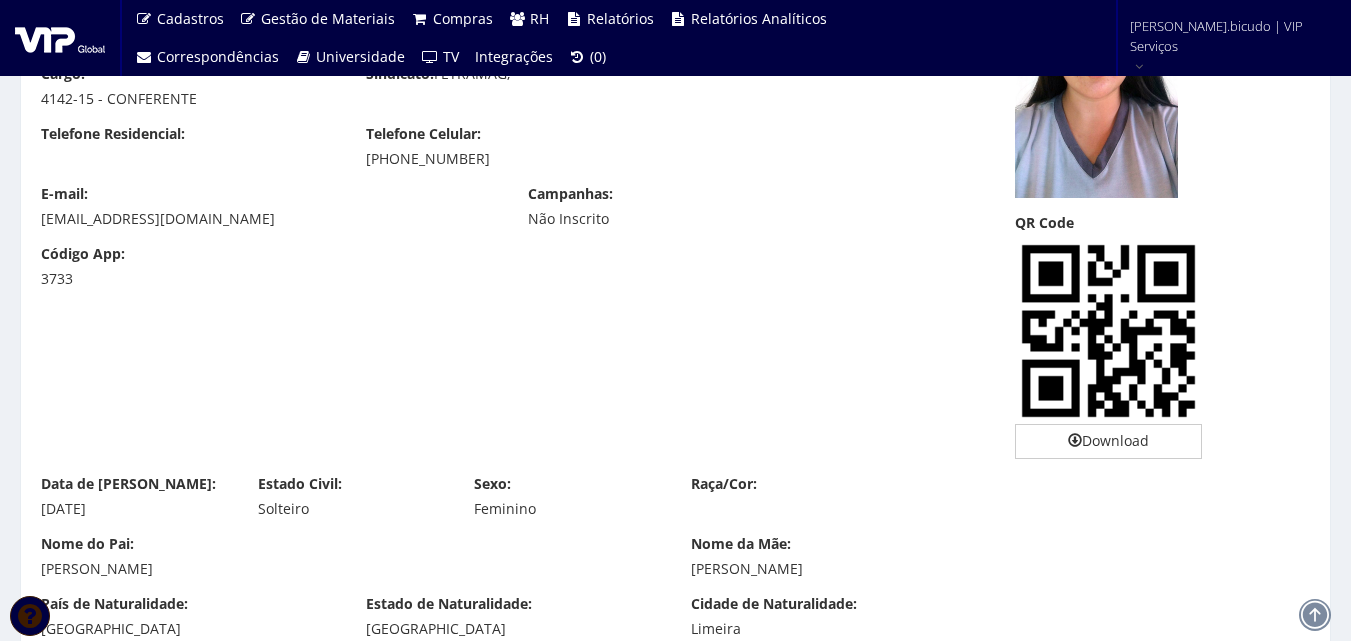 scroll, scrollTop: 0, scrollLeft: 0, axis: both 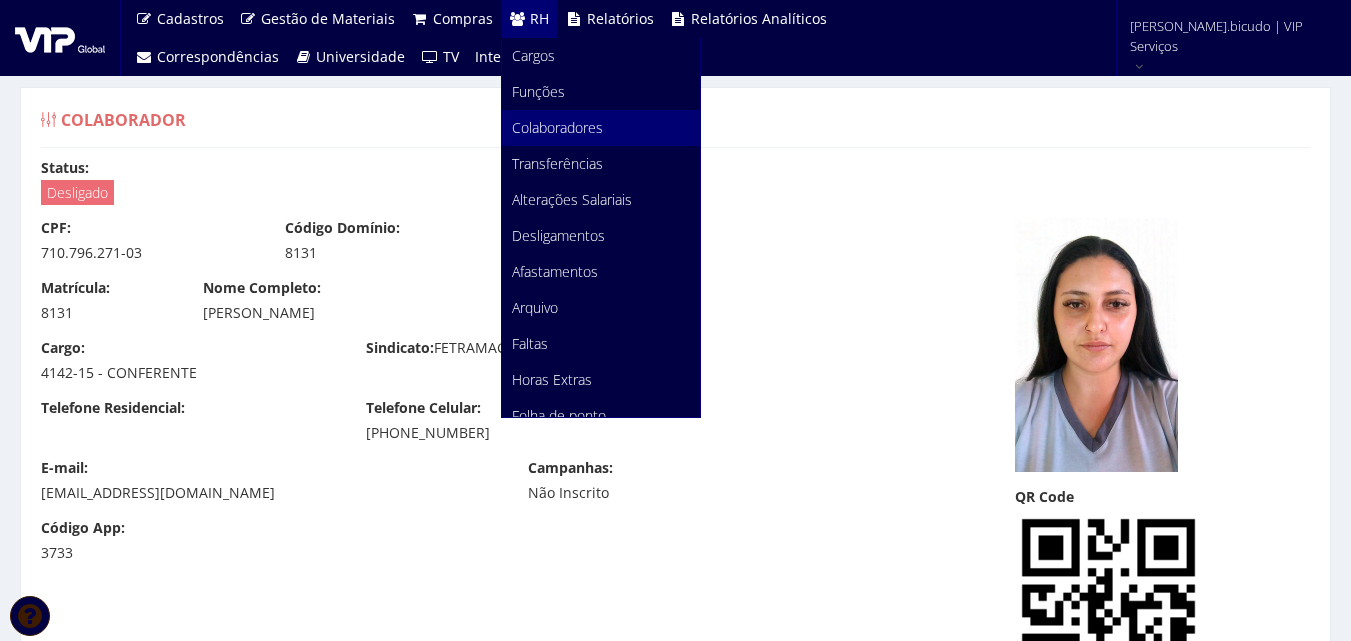 click on "Colaboradores" at bounding box center [557, 127] 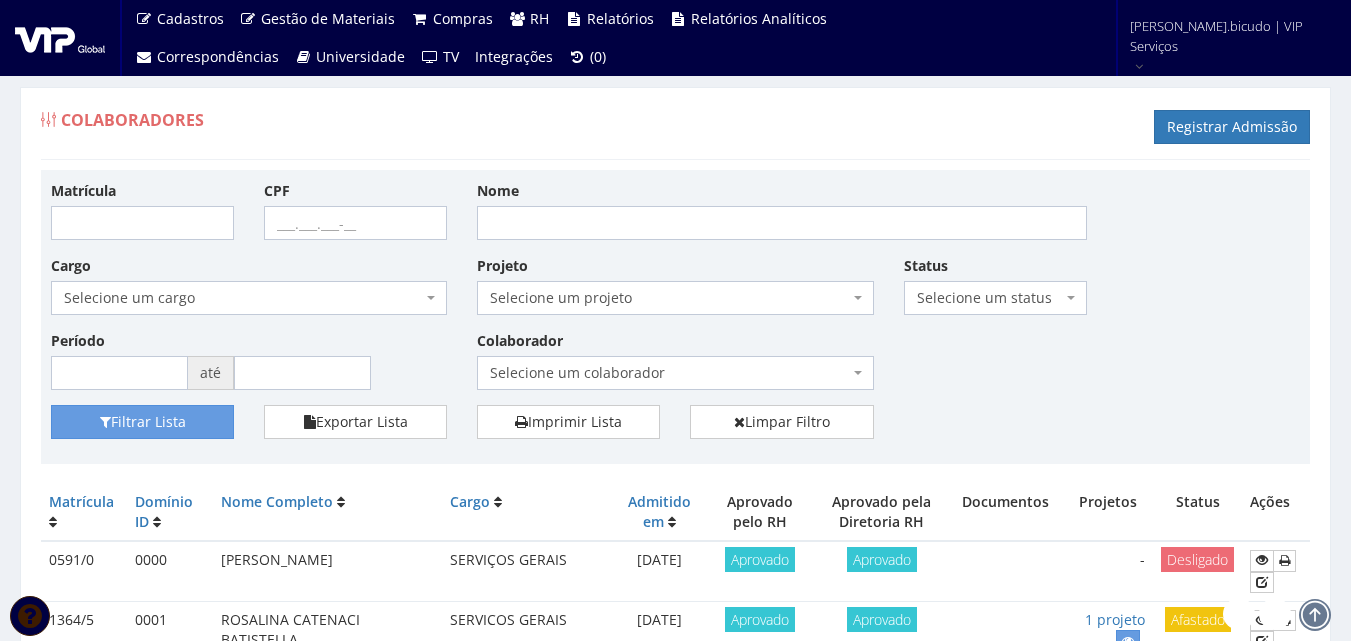 scroll, scrollTop: 0, scrollLeft: 0, axis: both 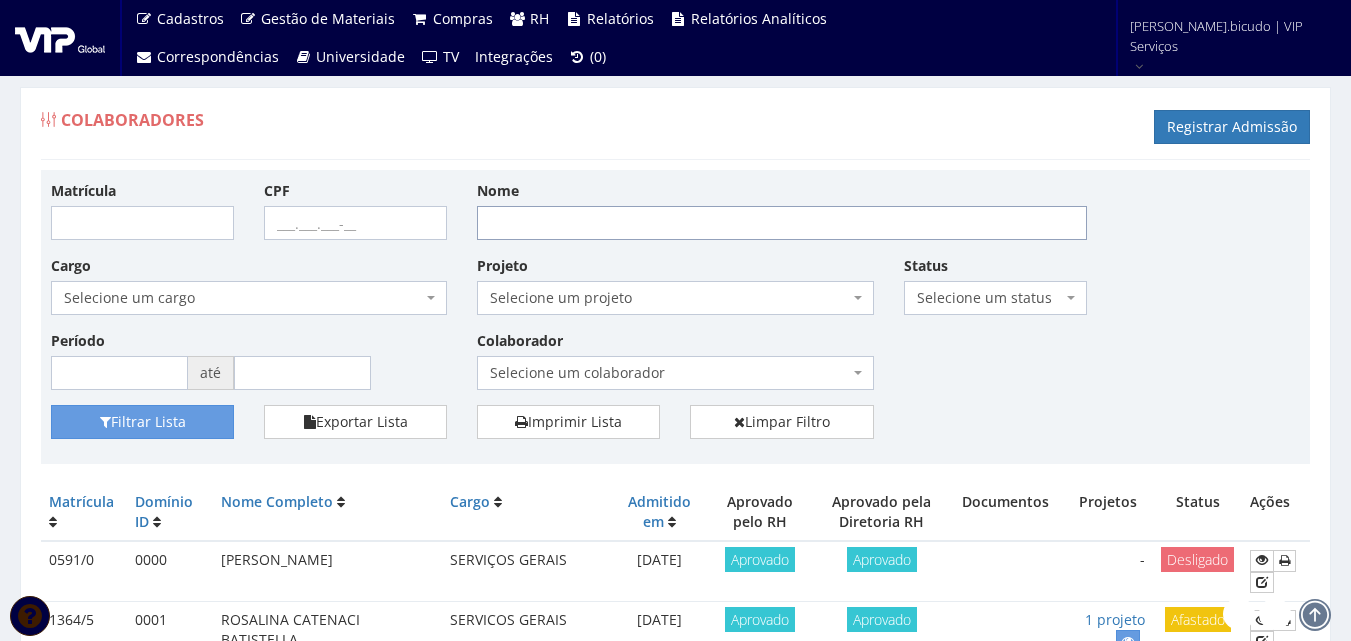 click on "Nome" at bounding box center [782, 223] 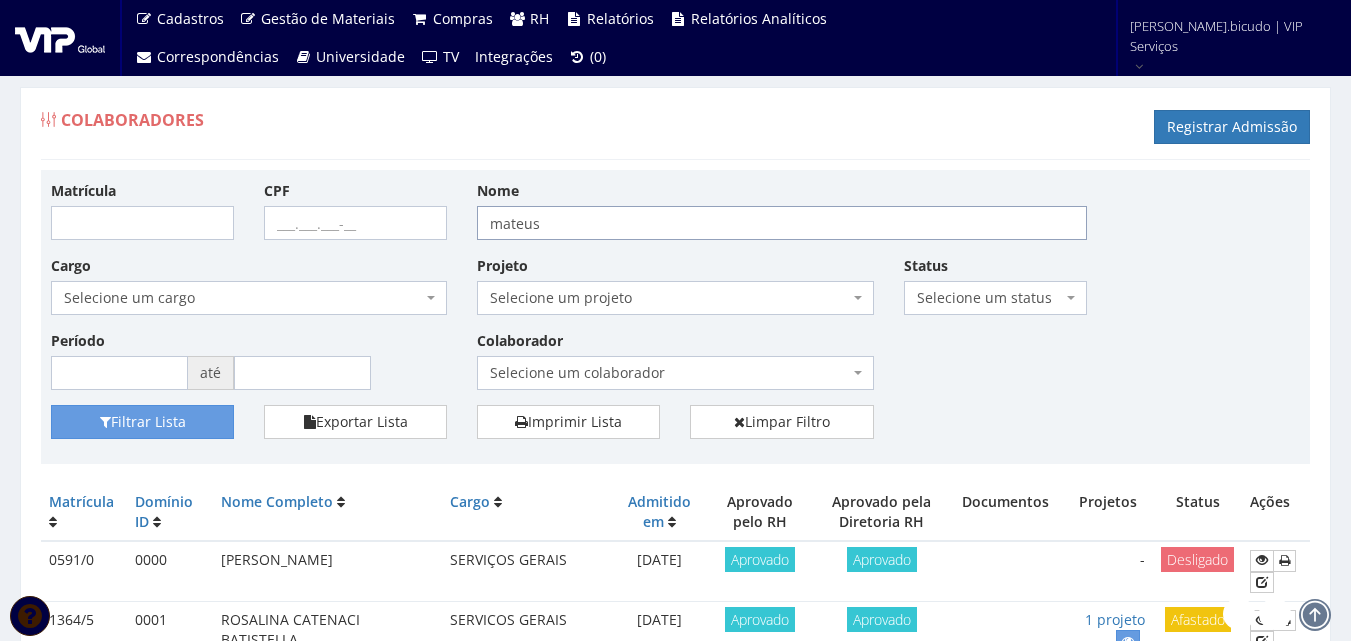 type on "mateus" 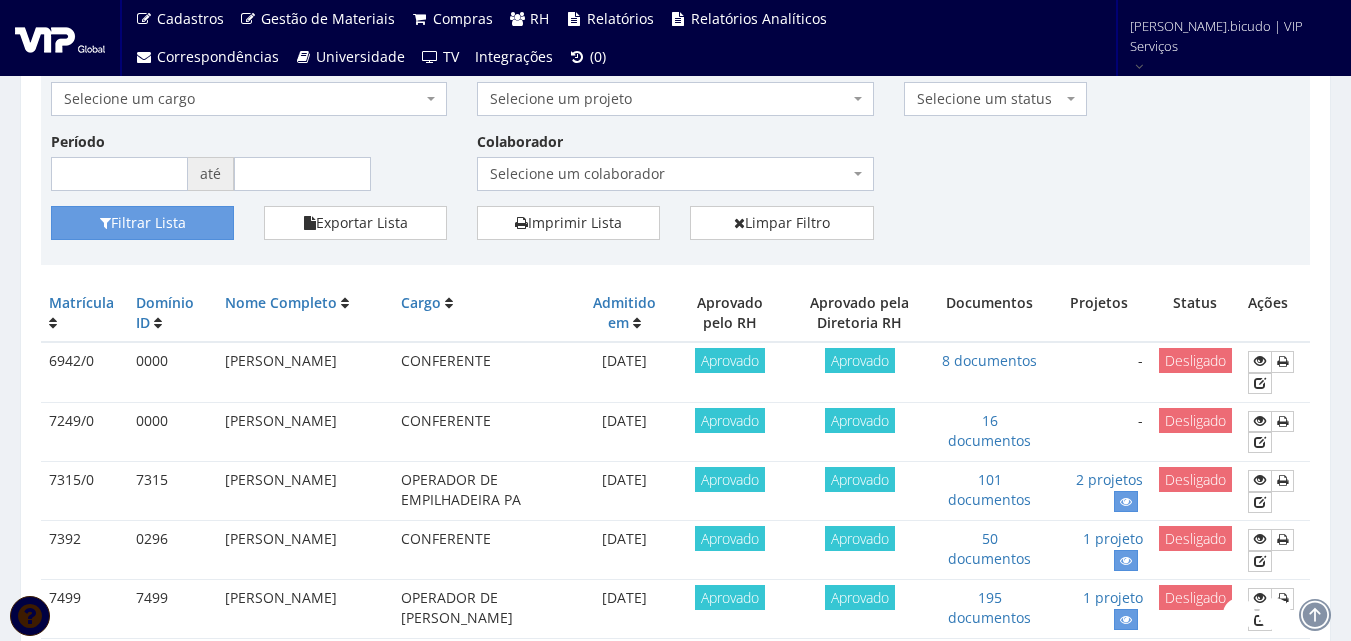scroll, scrollTop: 200, scrollLeft: 0, axis: vertical 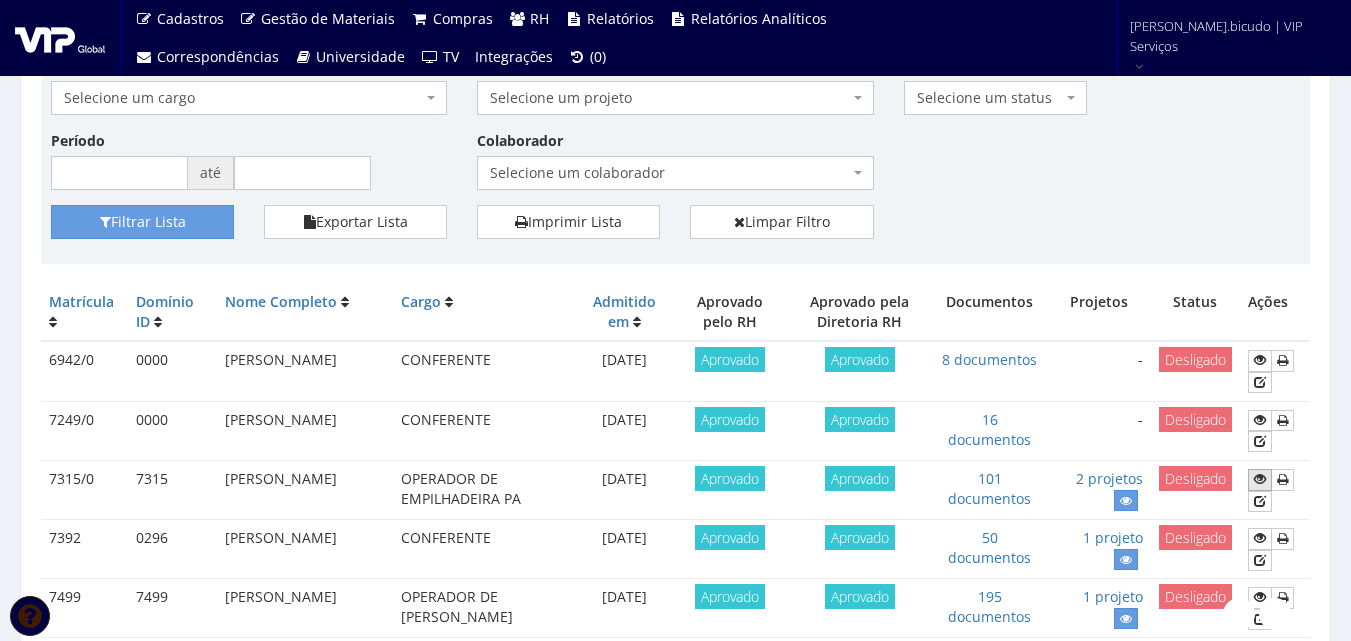 click at bounding box center (1260, 479) 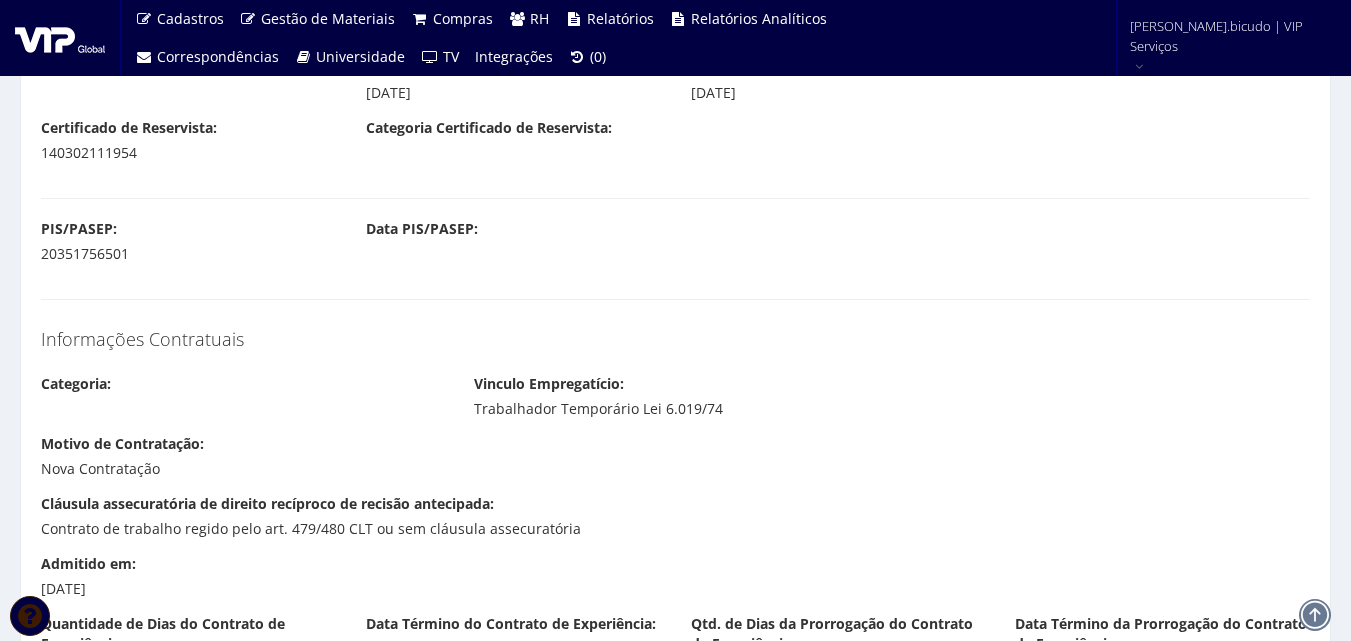 scroll, scrollTop: 1700, scrollLeft: 0, axis: vertical 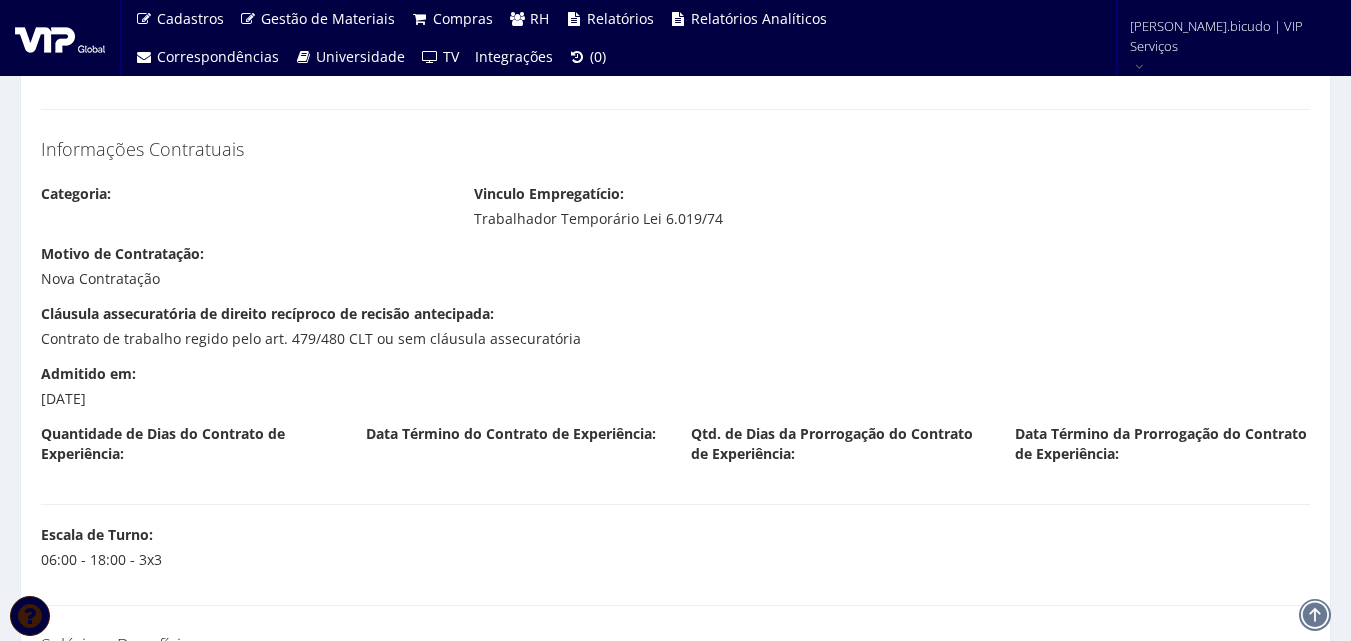 drag, startPoint x: 155, startPoint y: 396, endPoint x: -47, endPoint y: 383, distance: 202.41788 